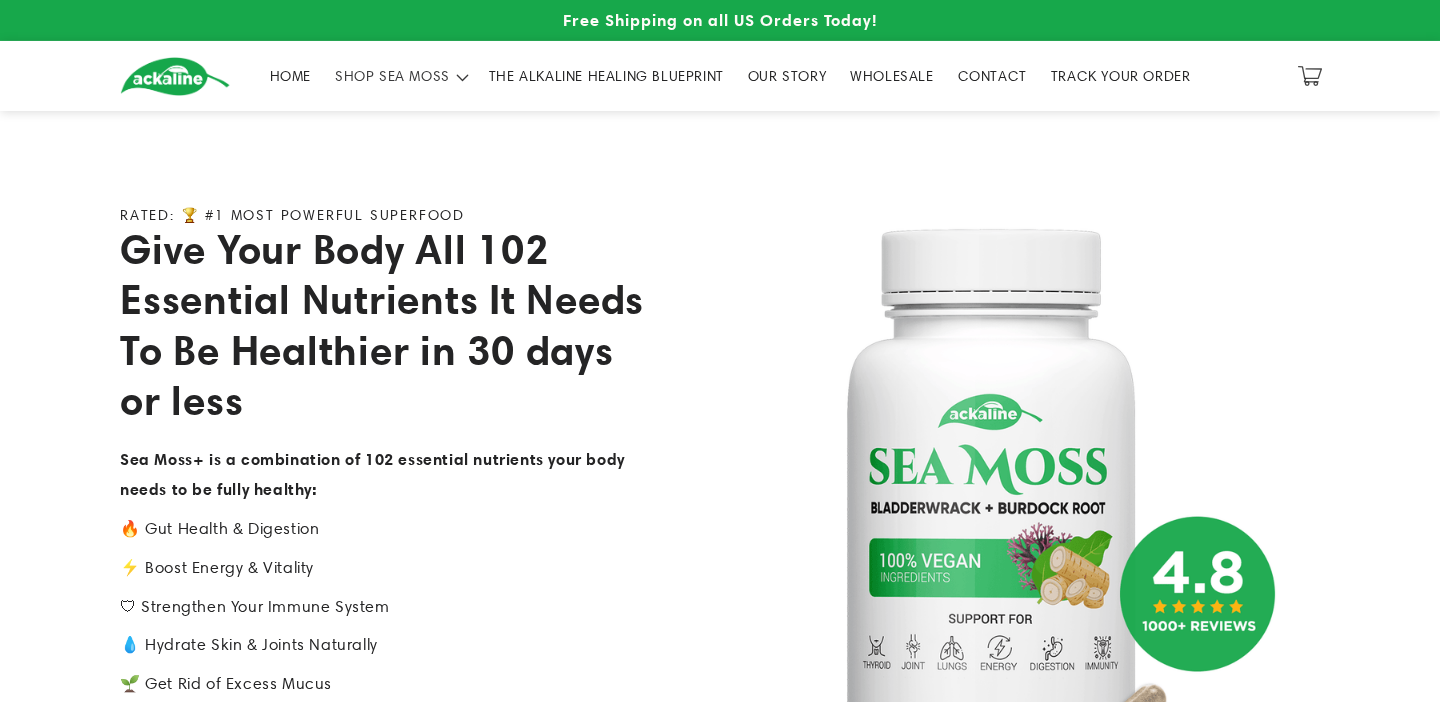 click on "THE ALKALINE HEALING BLUEPRINT" at bounding box center (606, 76) 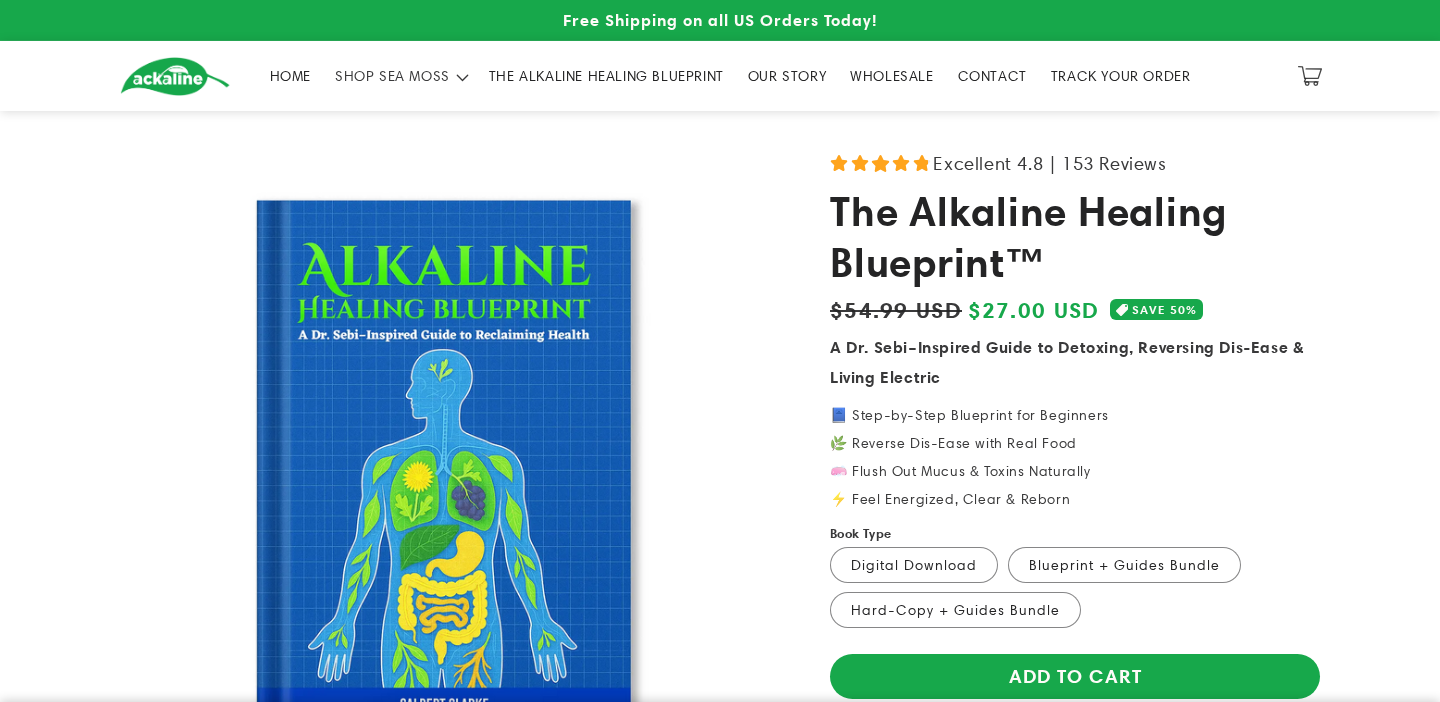 scroll, scrollTop: 233, scrollLeft: 0, axis: vertical 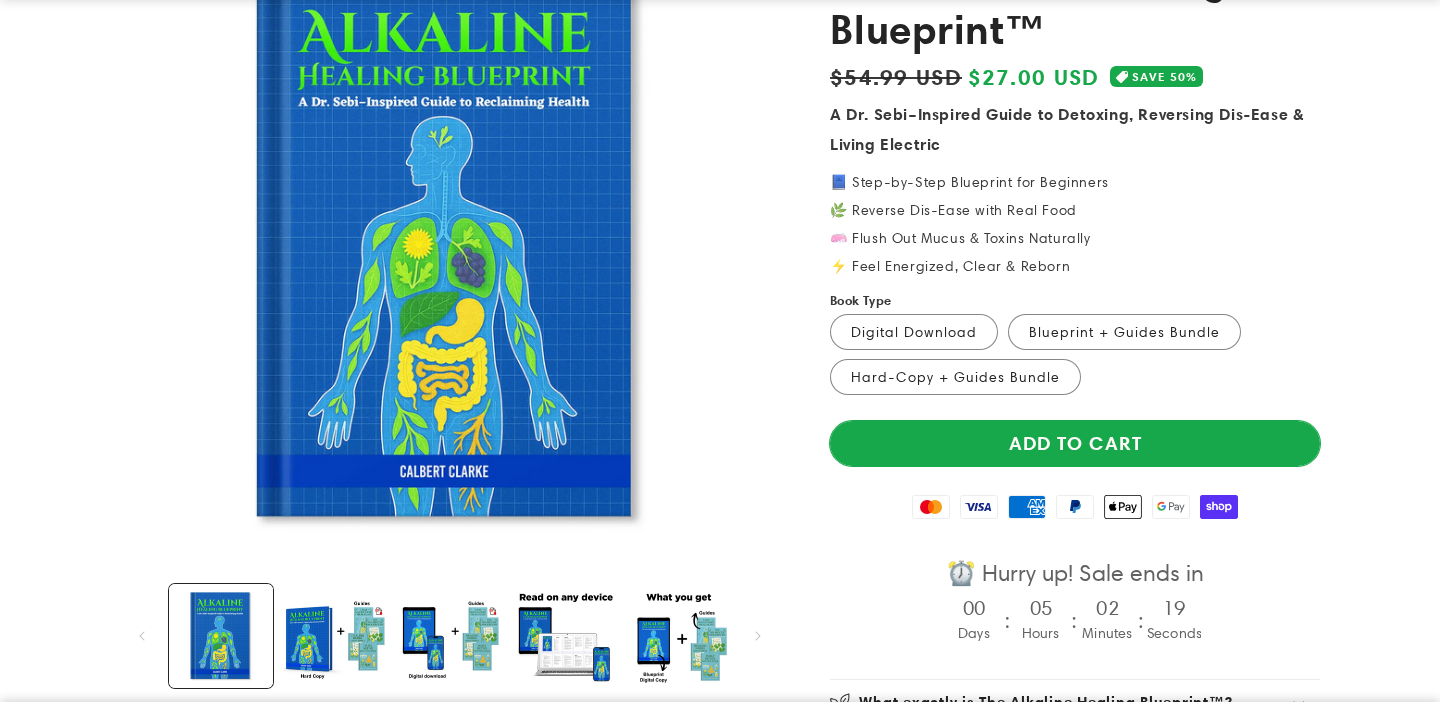 click on "Add to cart" at bounding box center (1075, 443) 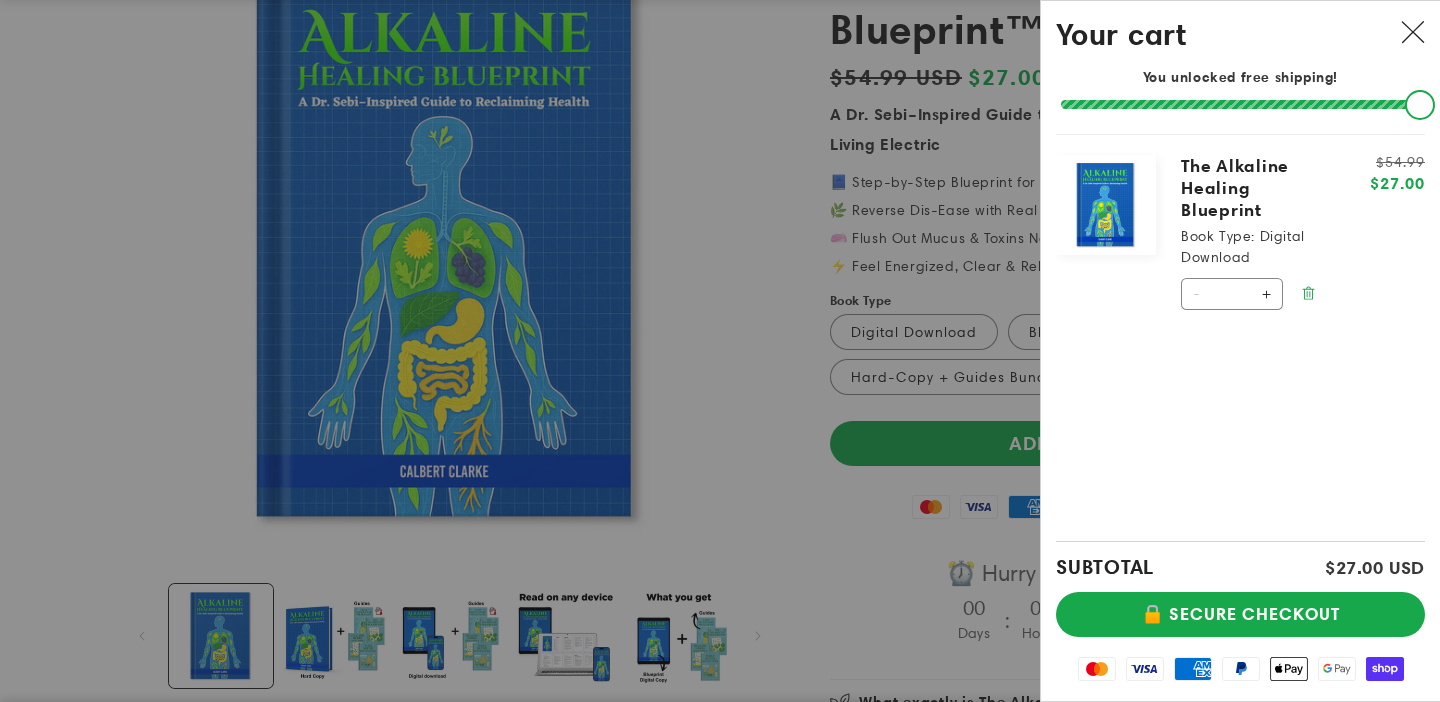 click 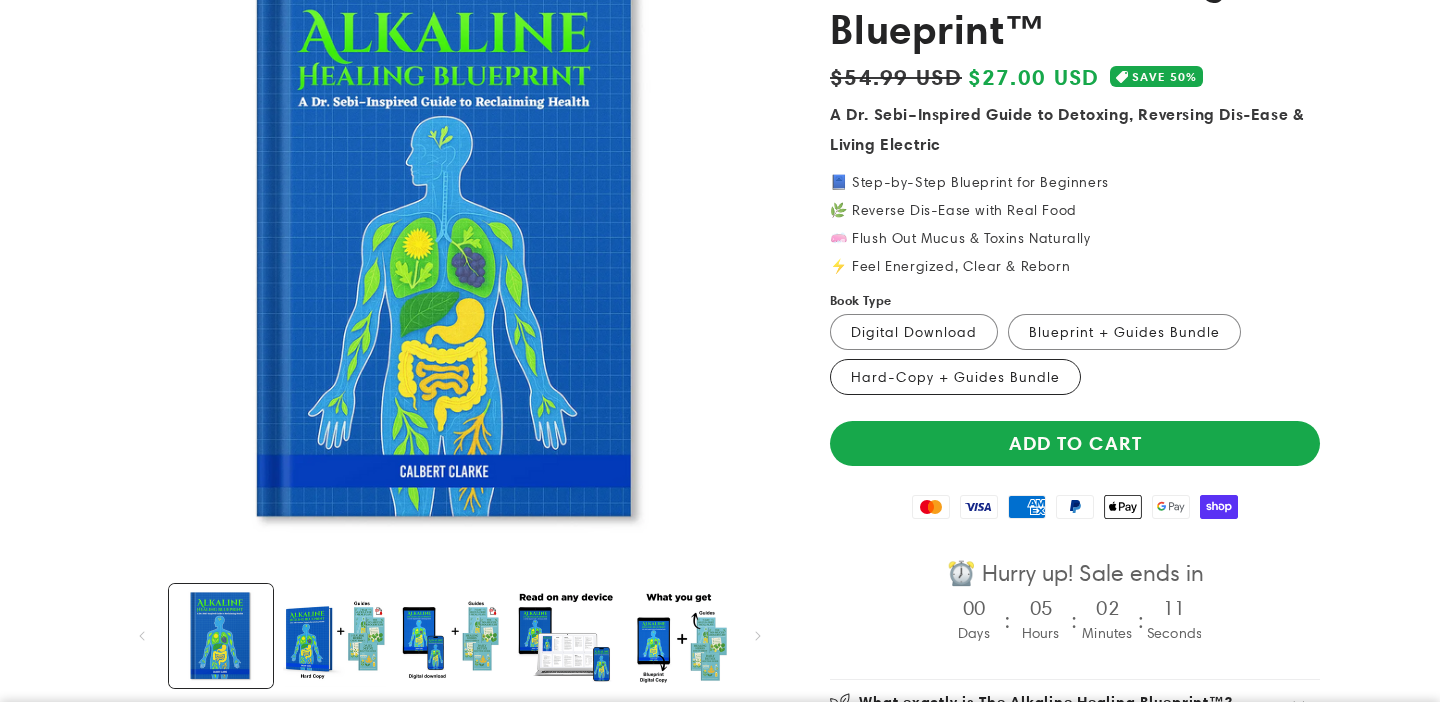 scroll, scrollTop: 233, scrollLeft: 0, axis: vertical 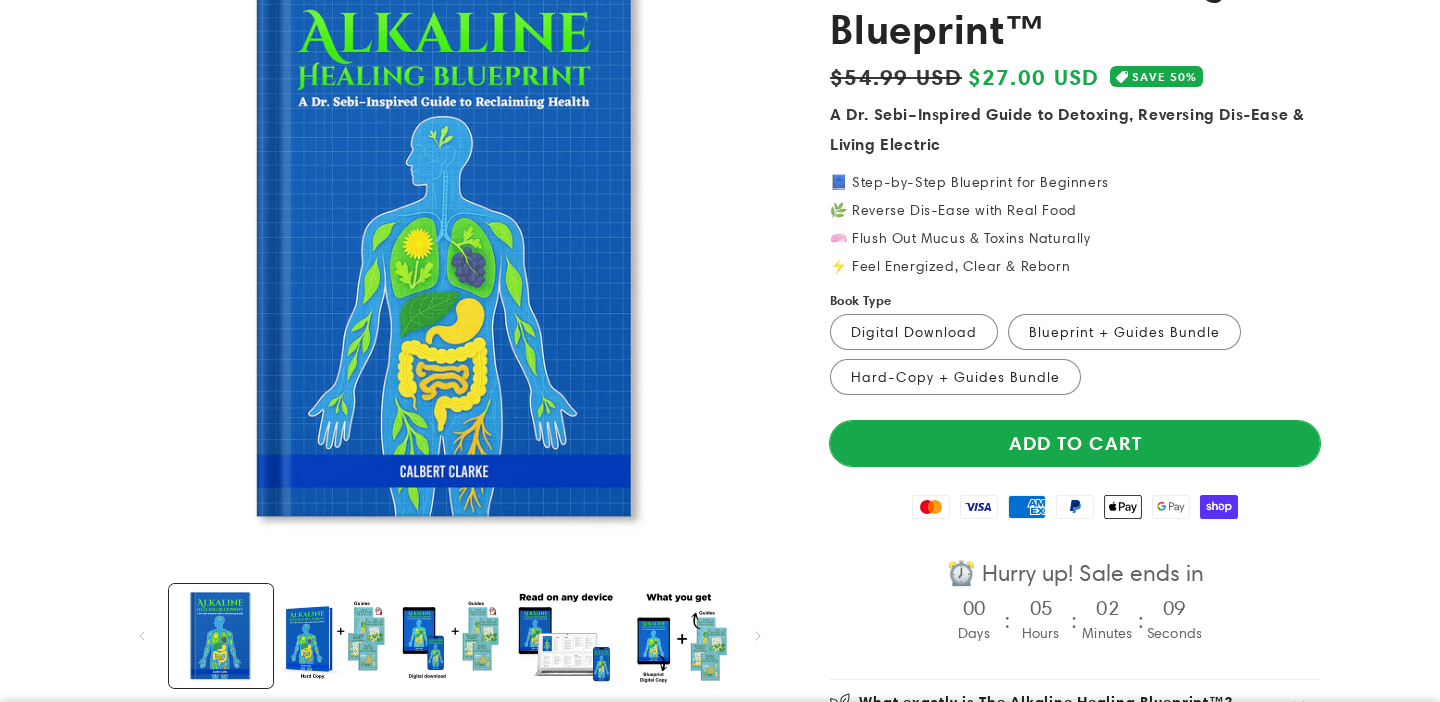 click on "Add to cart" at bounding box center (1075, 443) 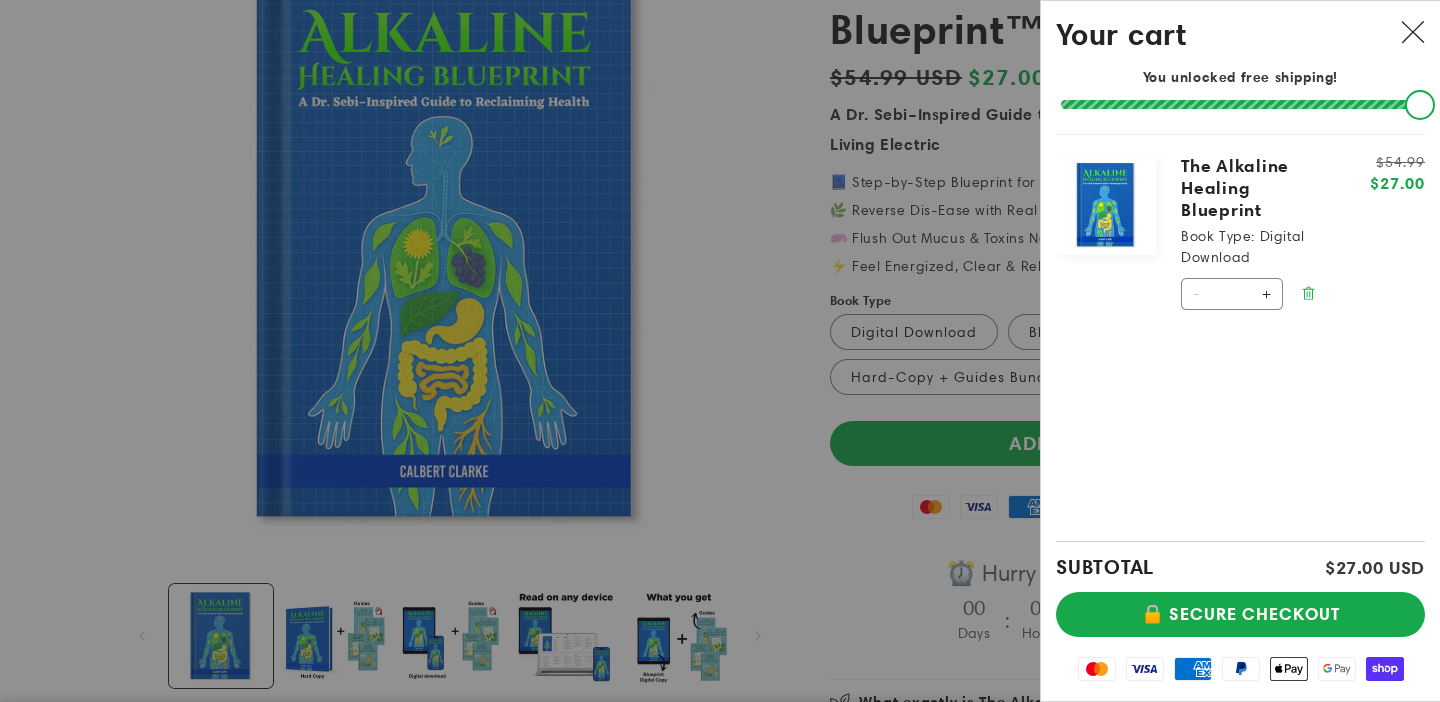 click 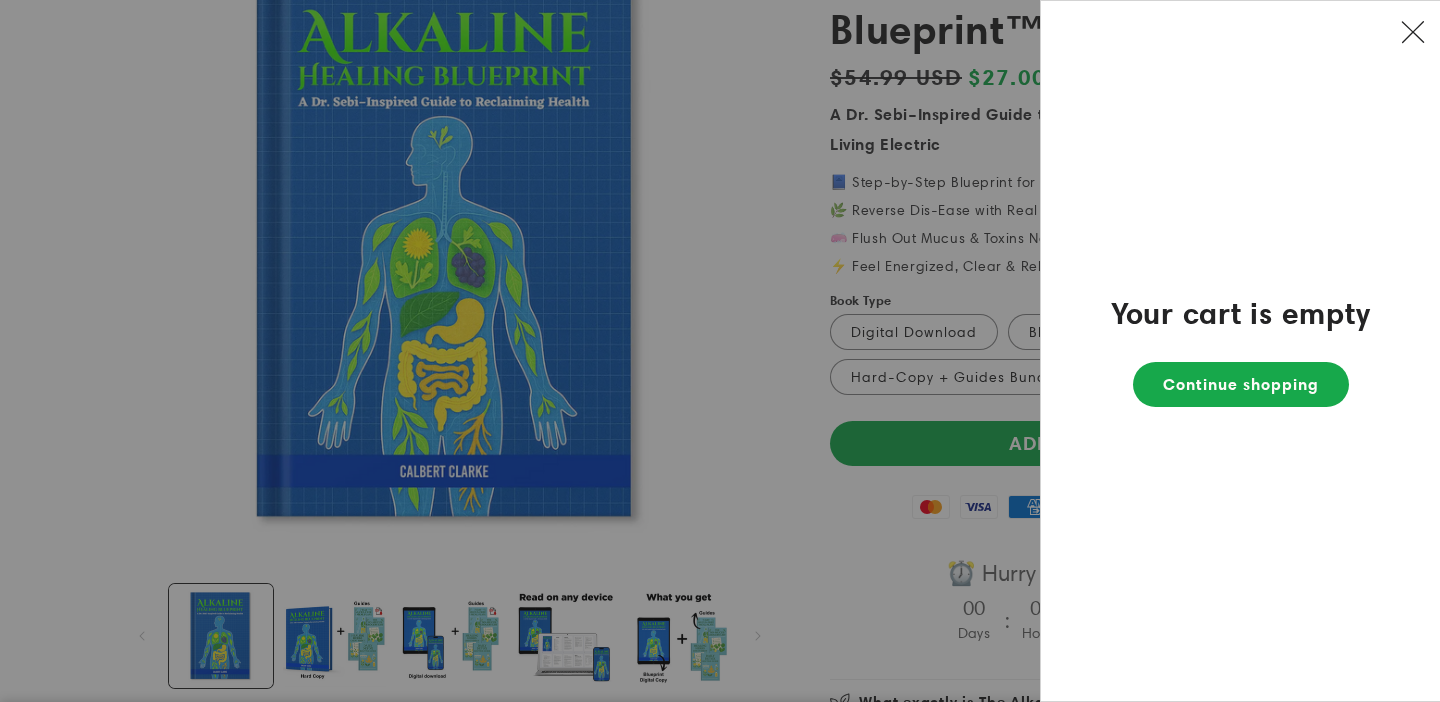 click at bounding box center (720, 351) 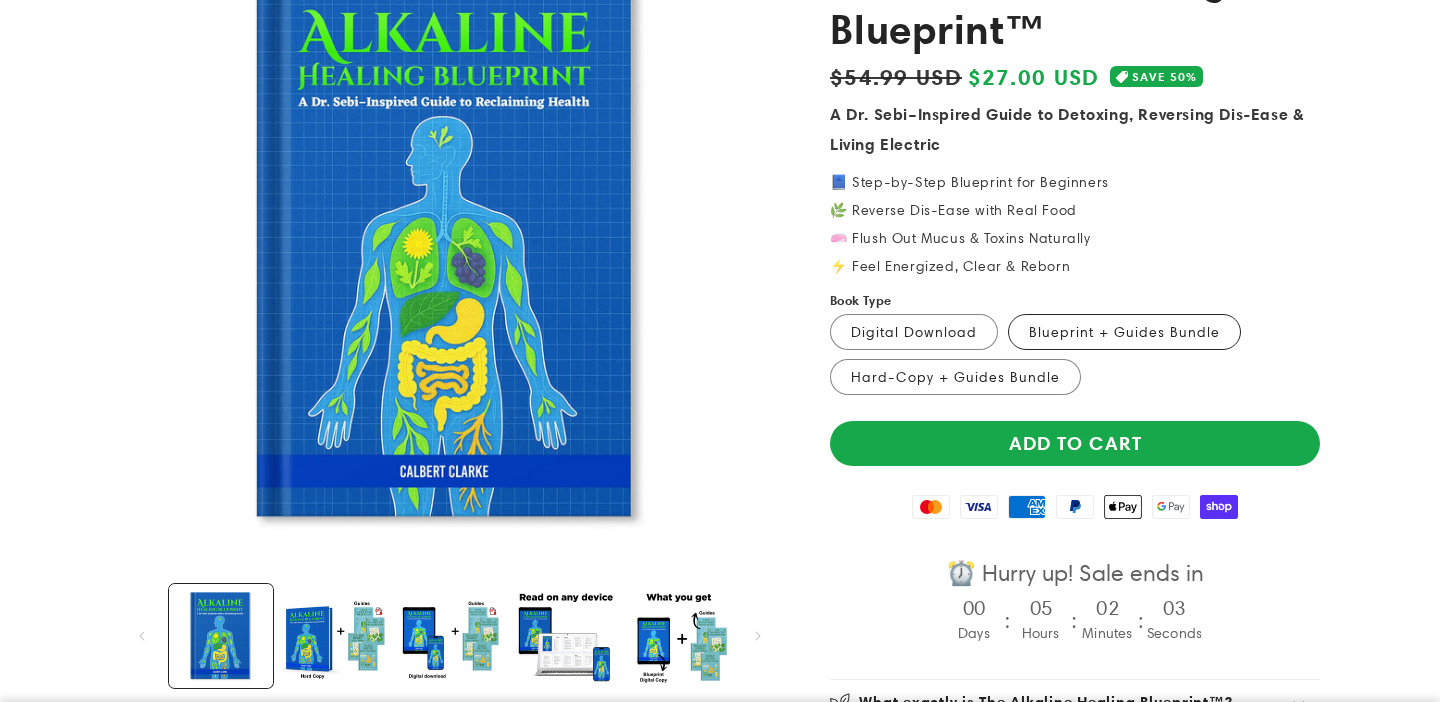 click on "Blueprint + Guides Bundle Variant sold out or unavailable" at bounding box center [1124, 332] 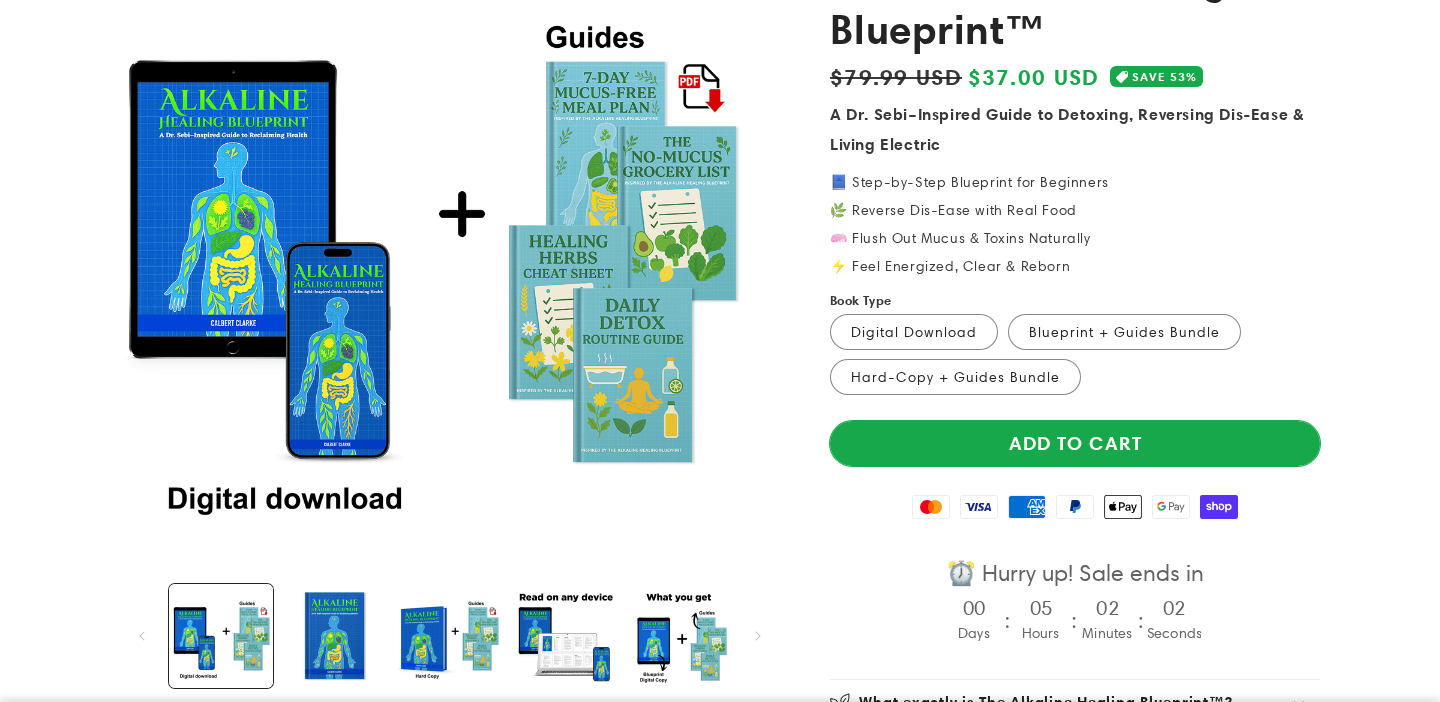scroll, scrollTop: 0, scrollLeft: 0, axis: both 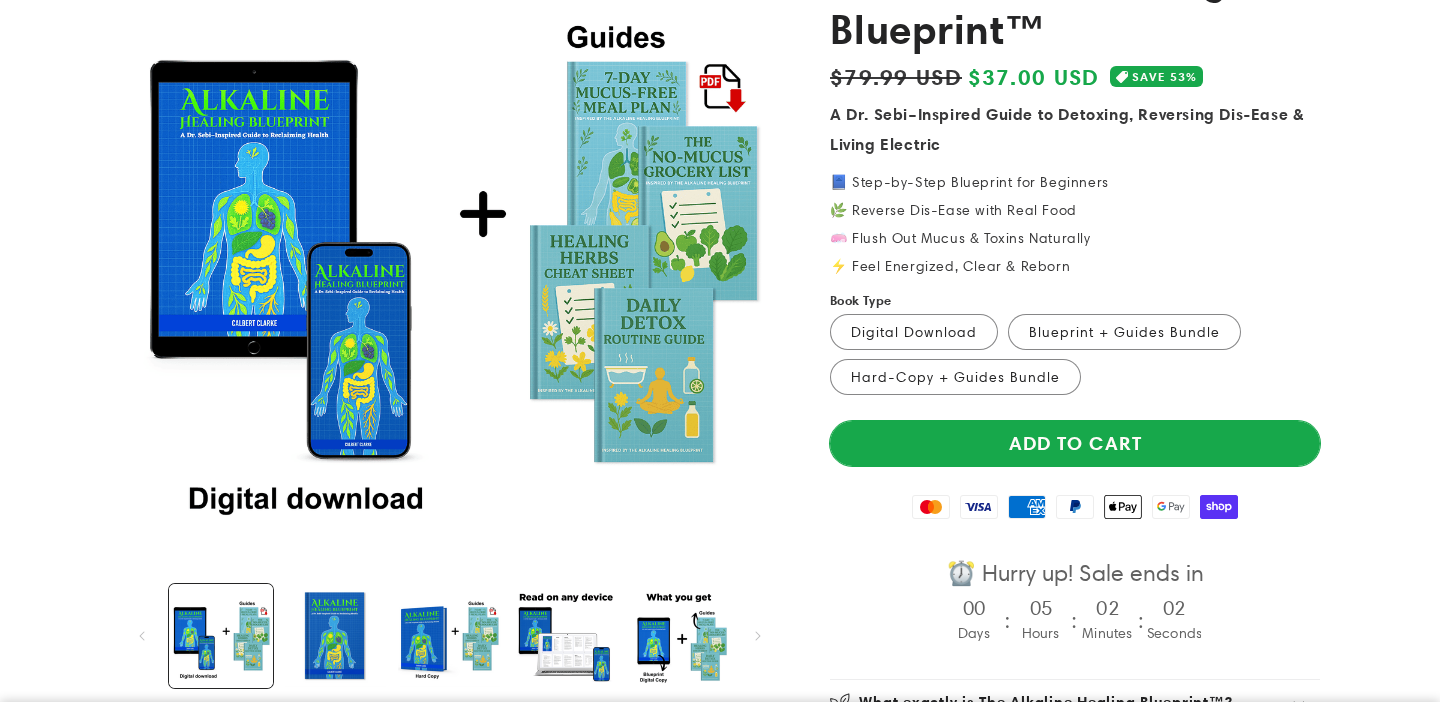 click on "Add to cart" at bounding box center (1075, 443) 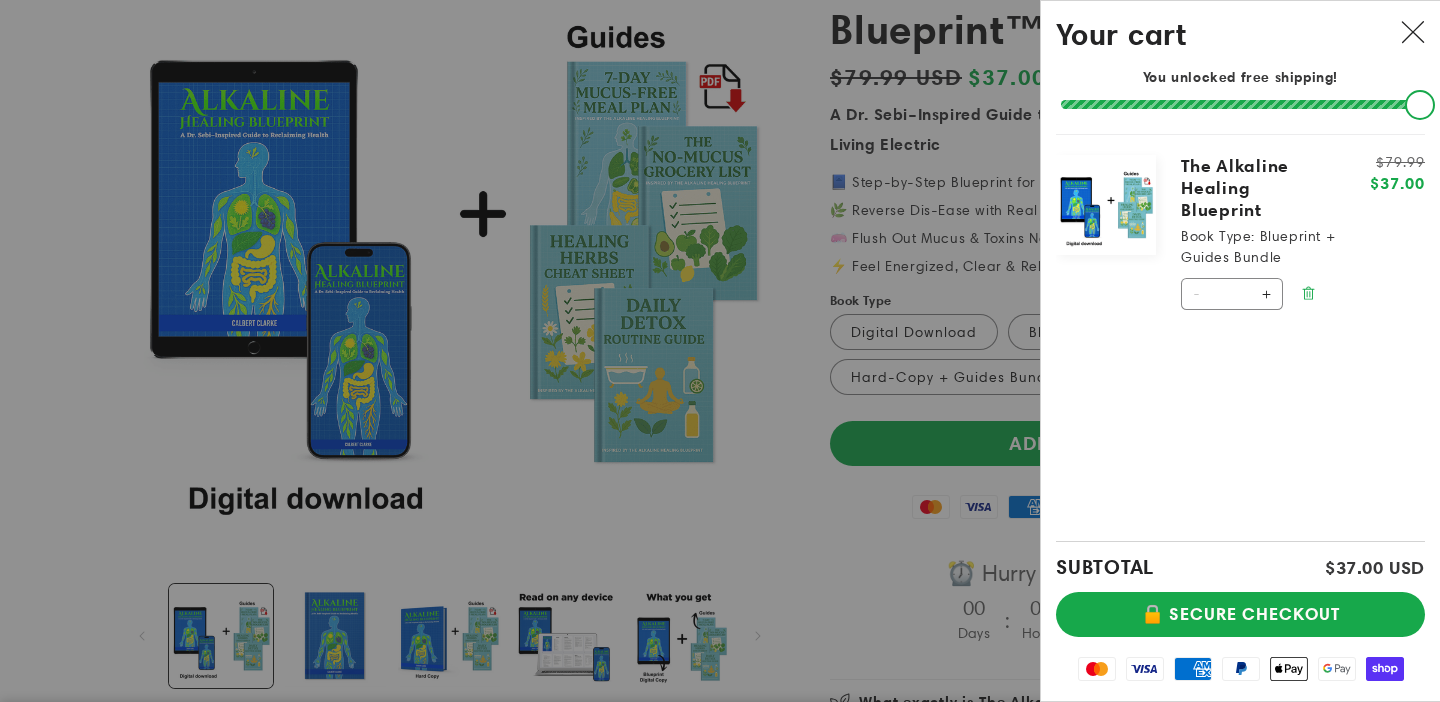 click 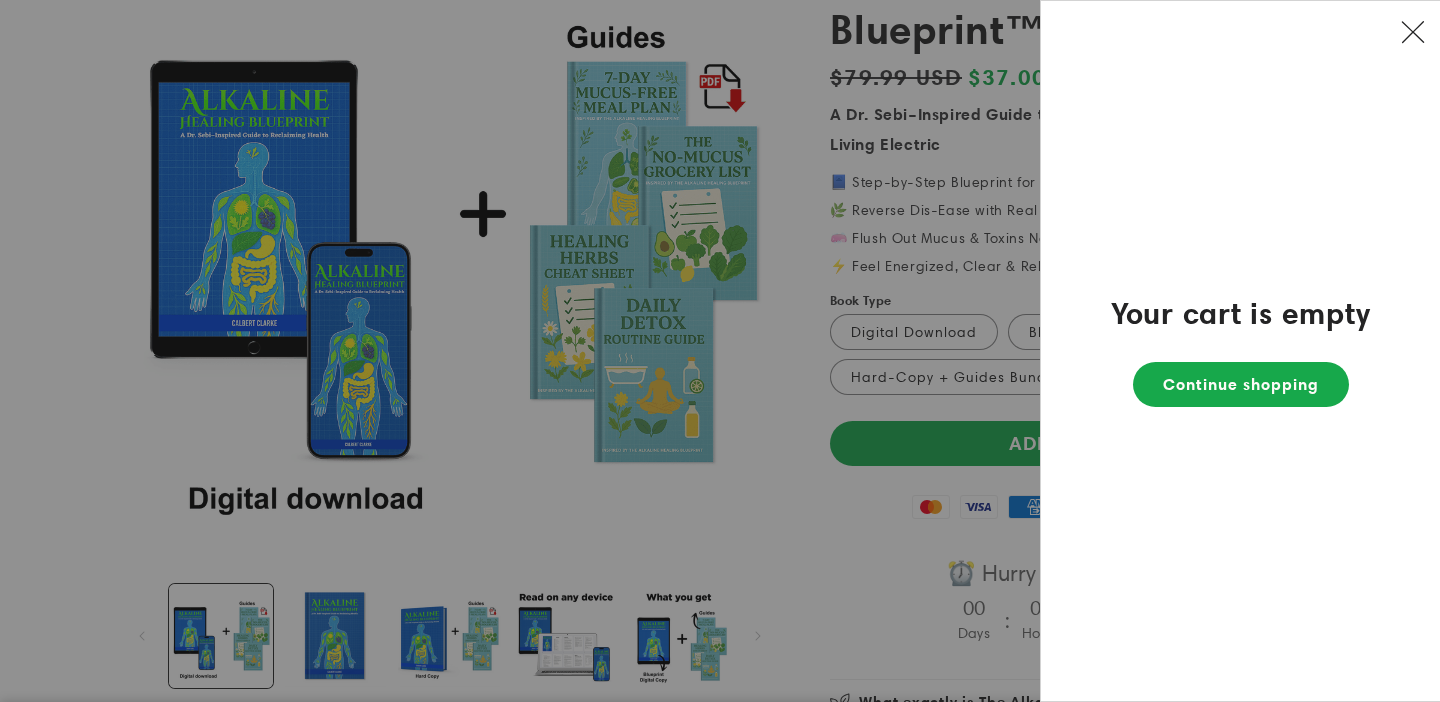 click 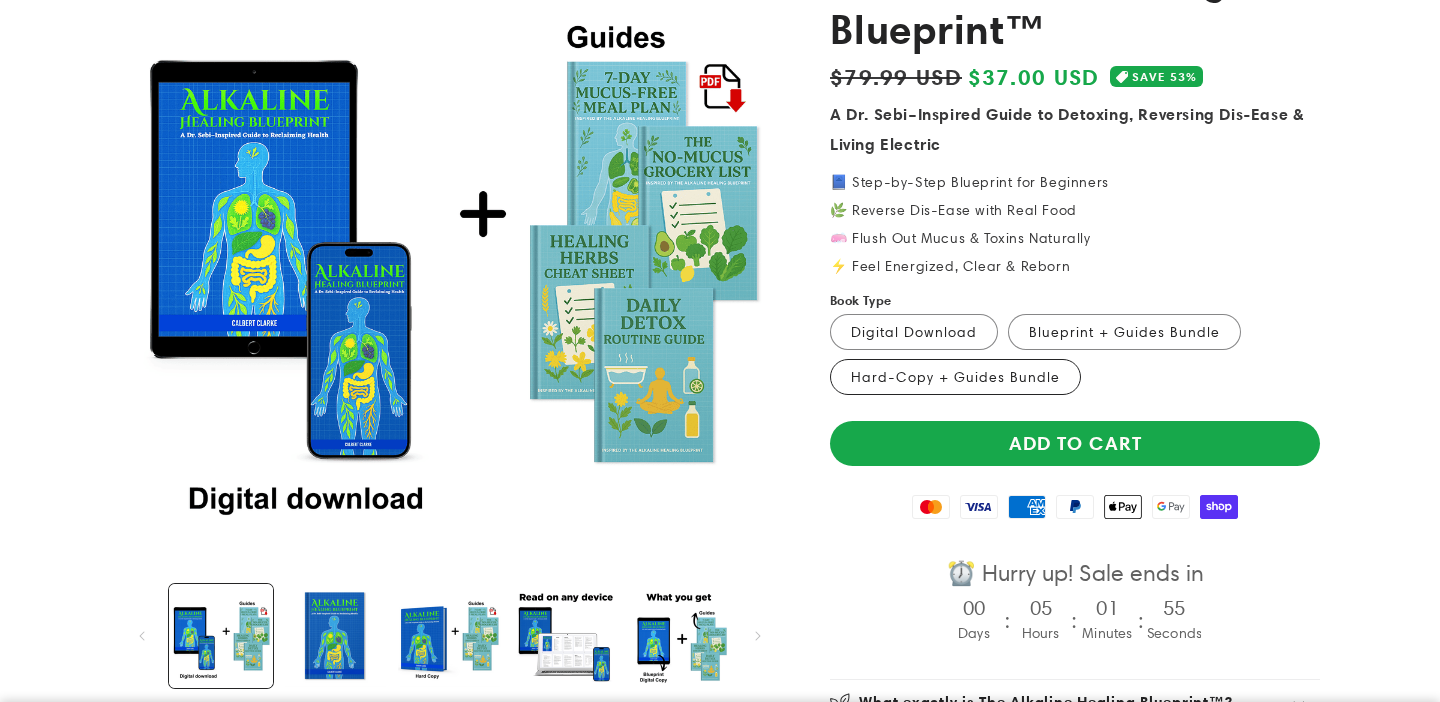 click on "Hard-Copy + Guides Bundle Variant sold out or unavailable" at bounding box center [955, 377] 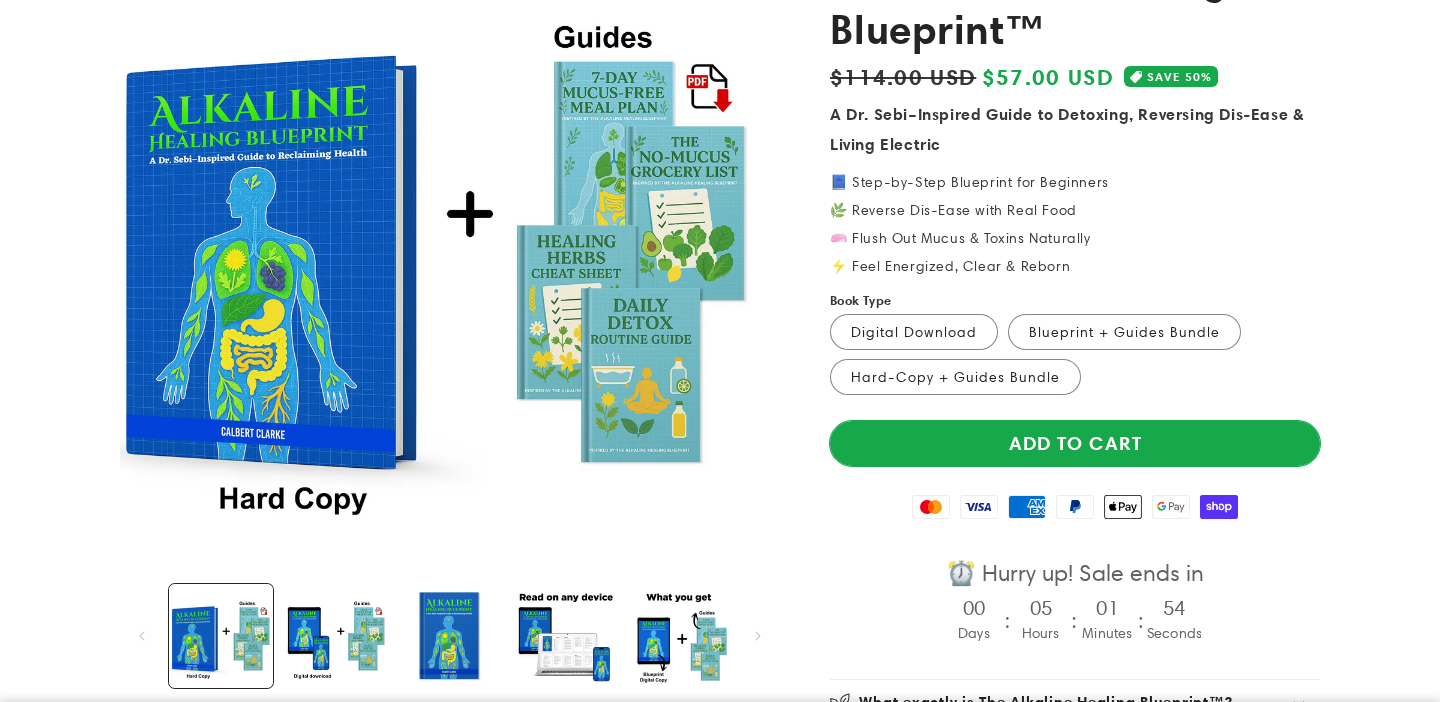 scroll, scrollTop: 0, scrollLeft: 0, axis: both 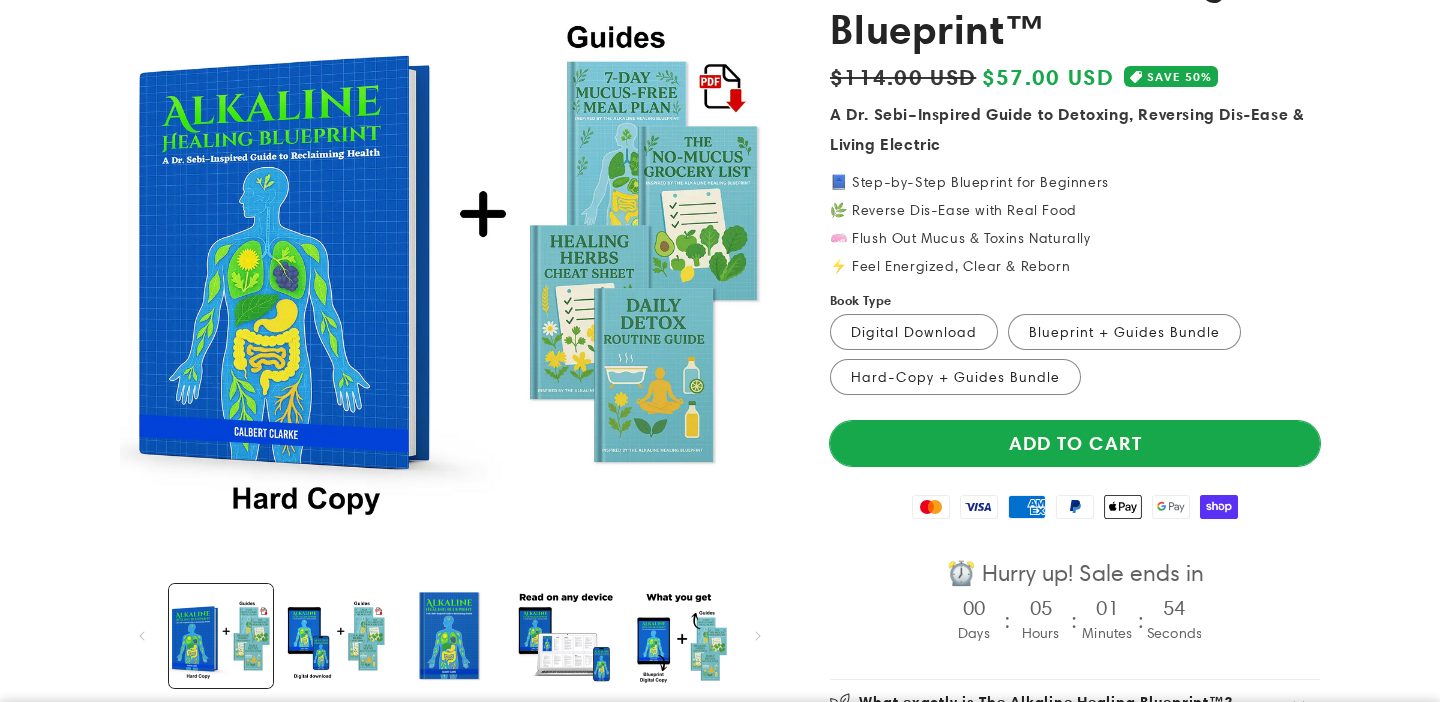 click on "Add to cart" at bounding box center (1075, 443) 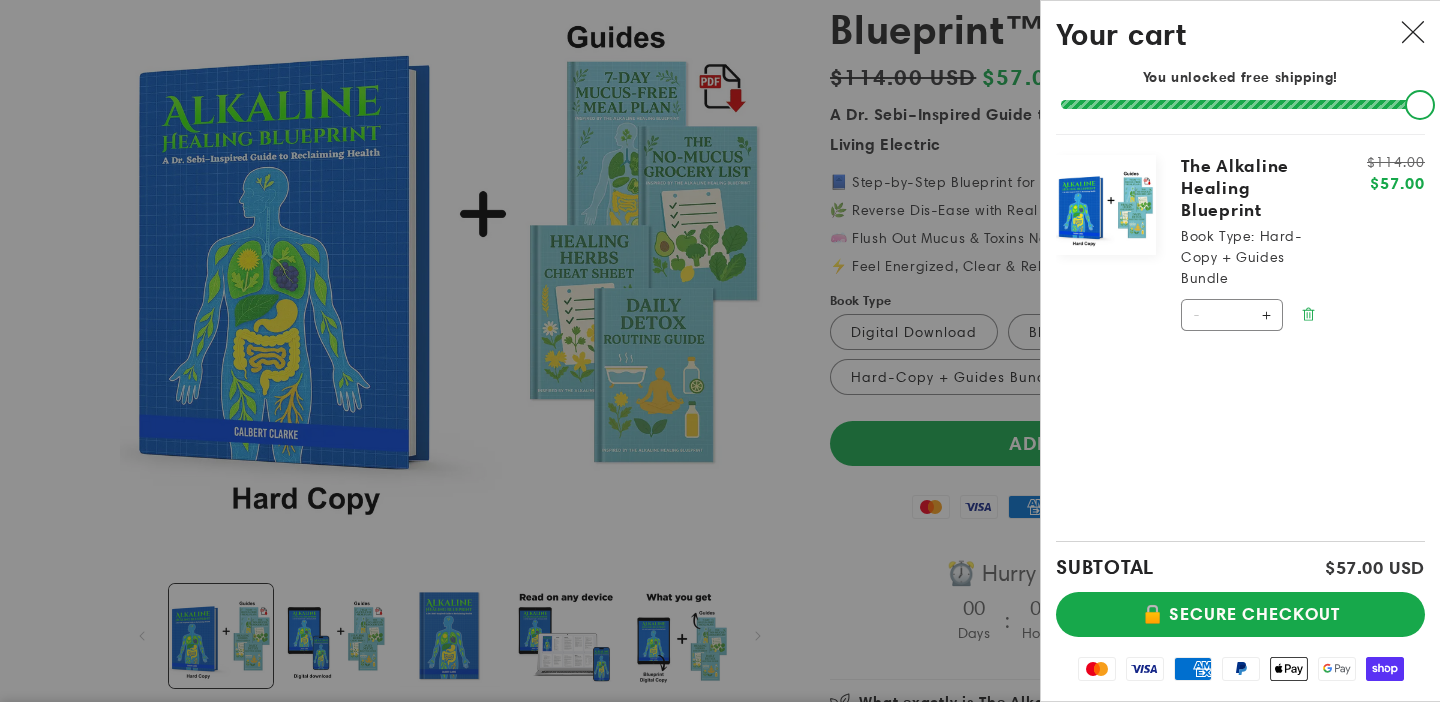 click 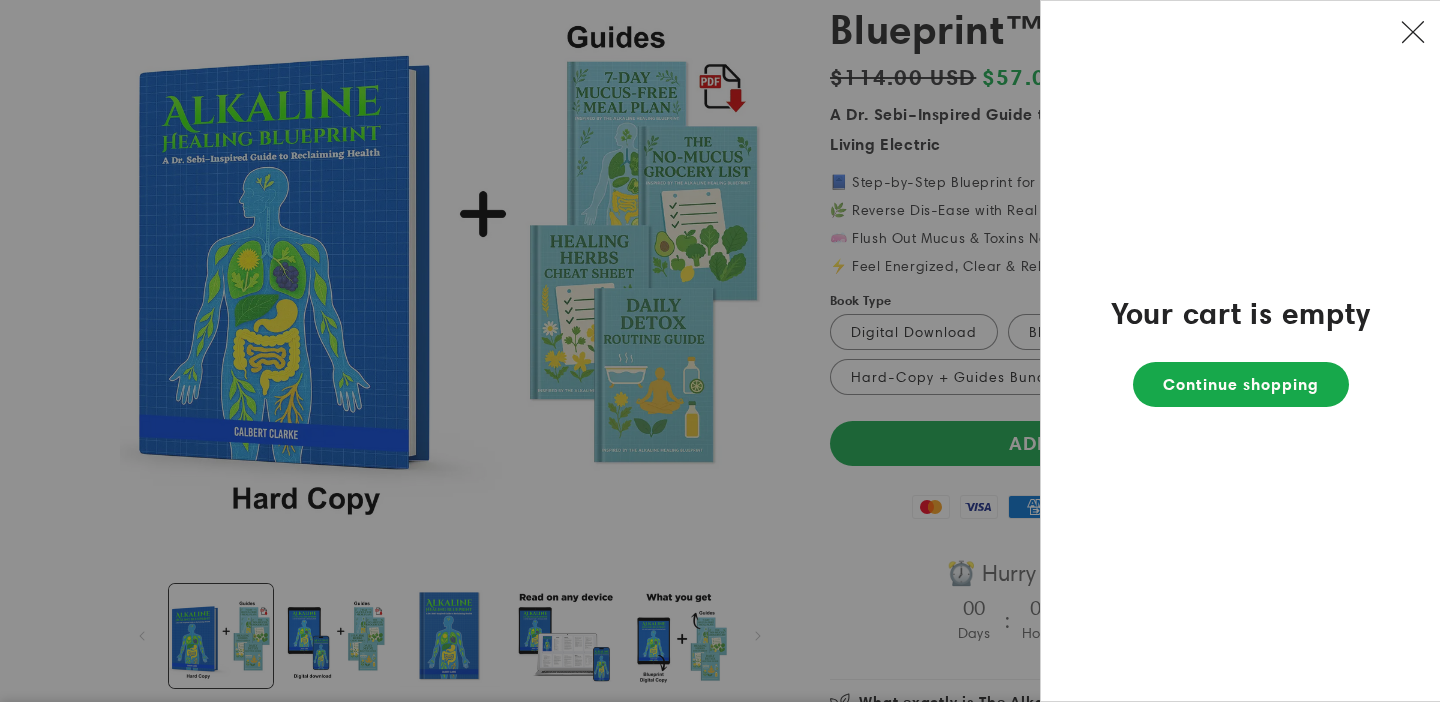 click 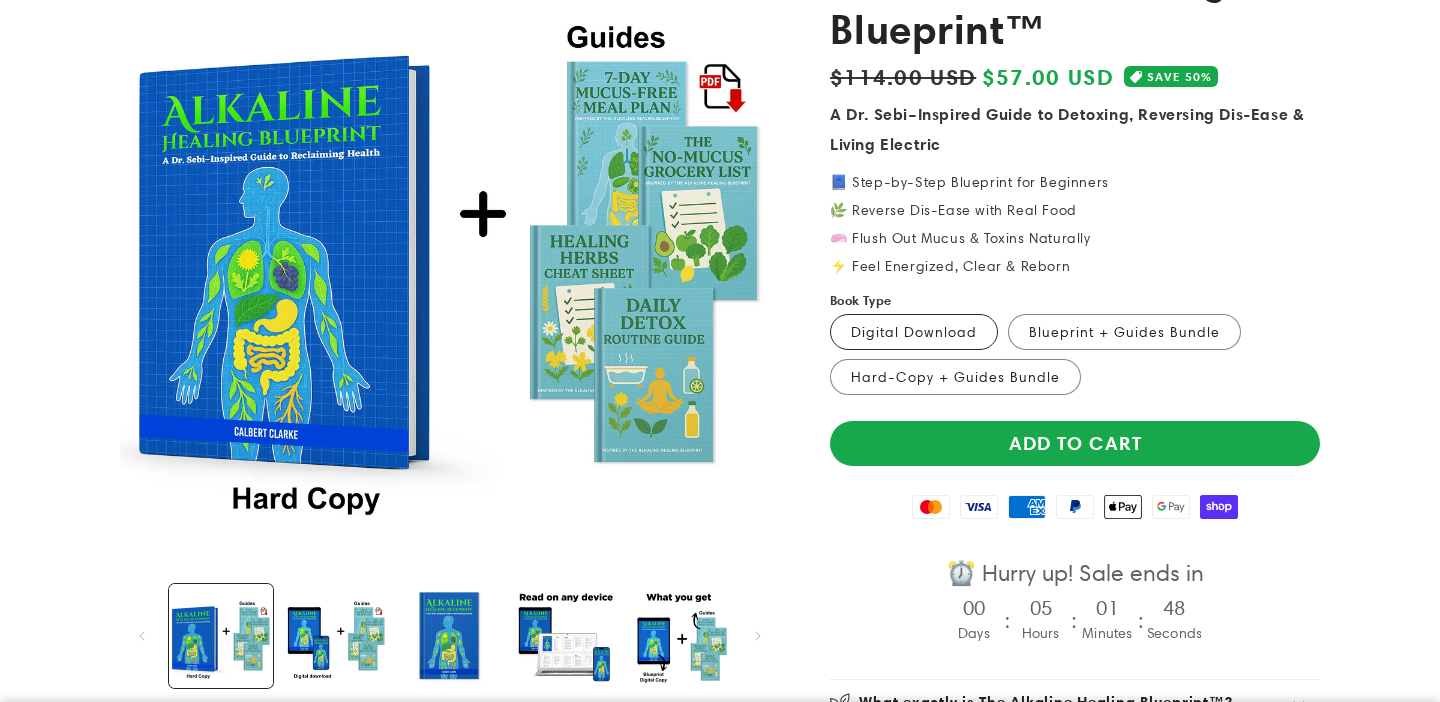 click on "Digital Download Variant sold out or unavailable" at bounding box center [914, 332] 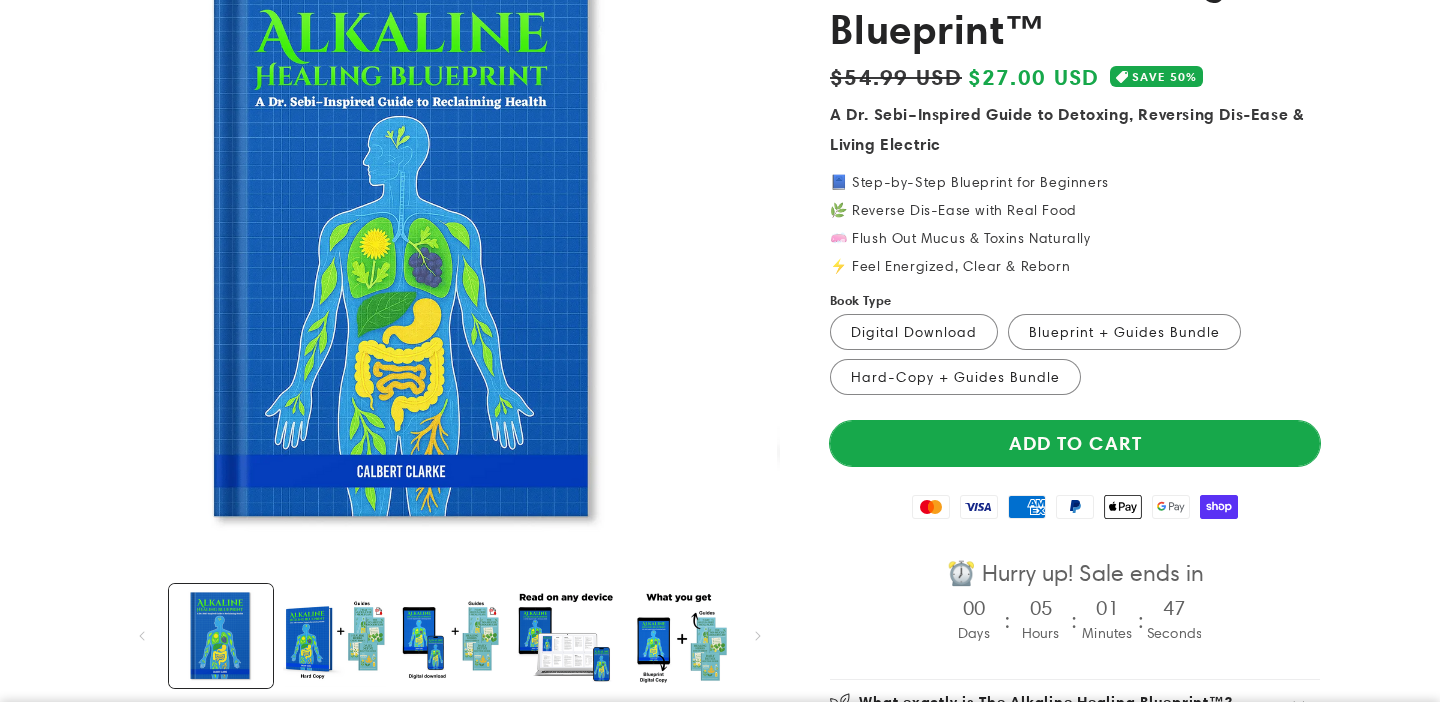 scroll, scrollTop: 0, scrollLeft: 0, axis: both 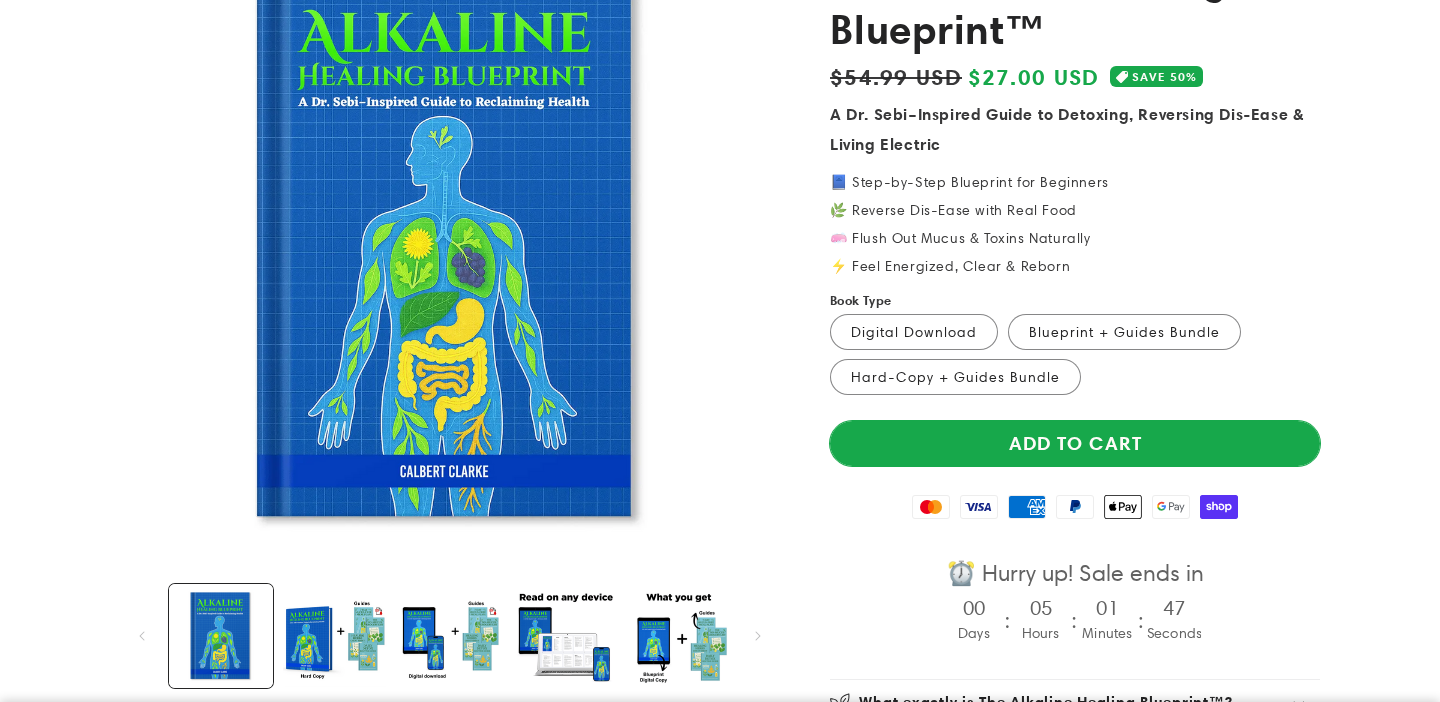 click on "Add to cart" at bounding box center [1075, 443] 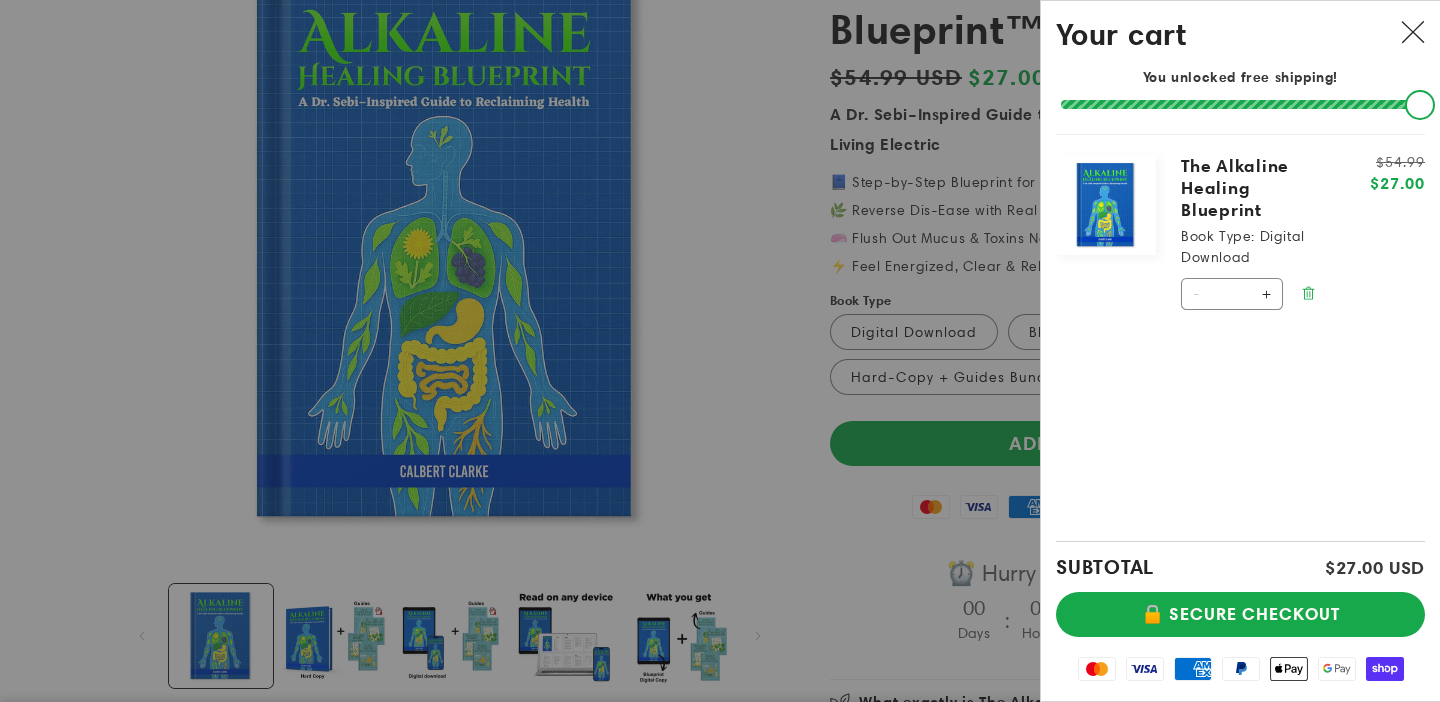 click 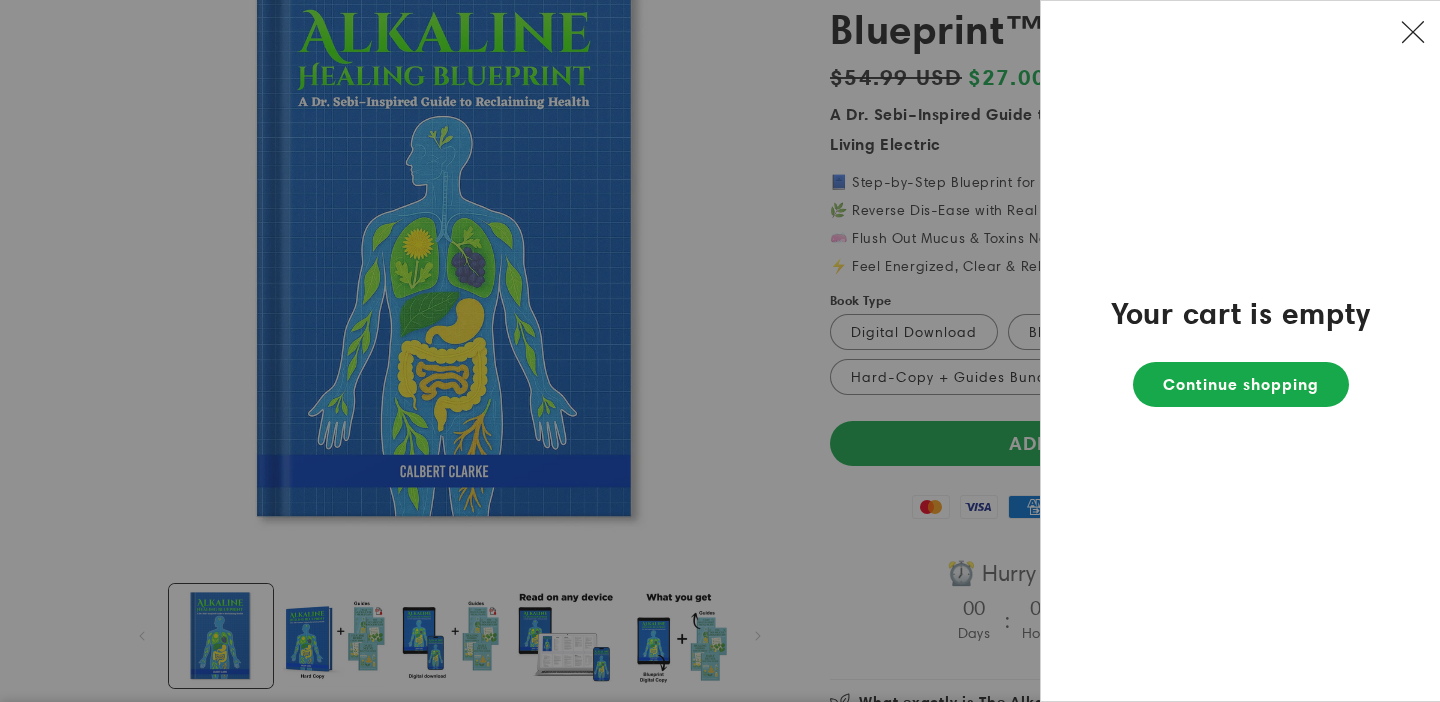 click 